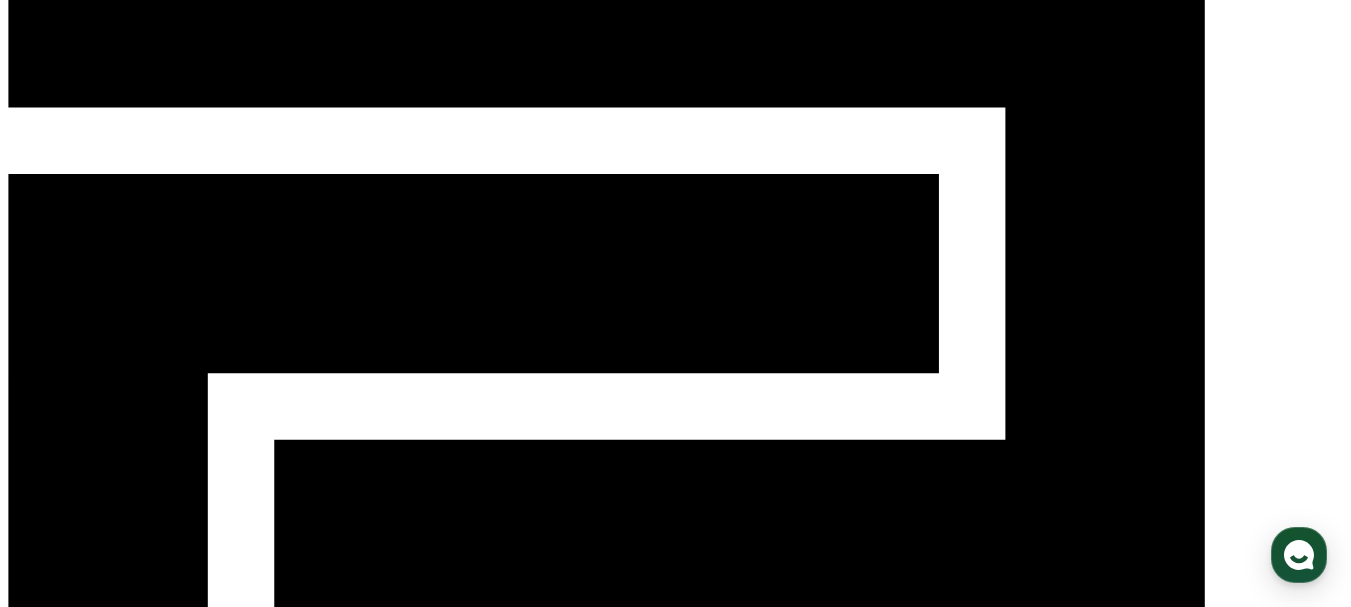 scroll, scrollTop: 100, scrollLeft: 0, axis: vertical 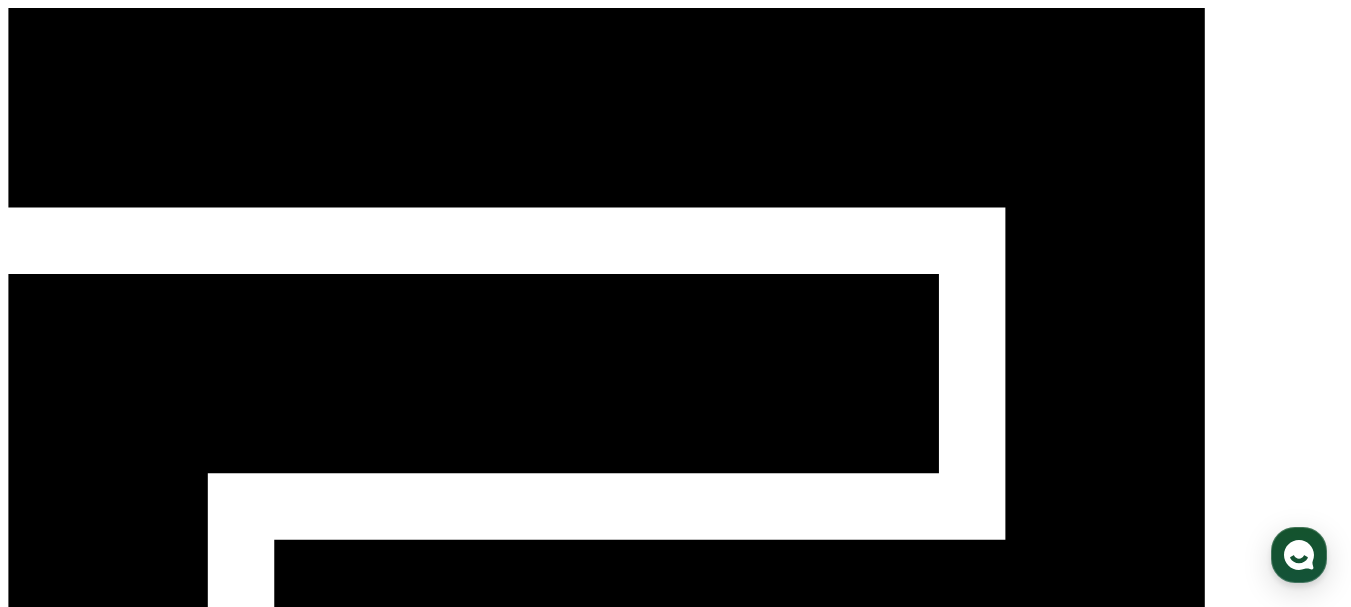 click 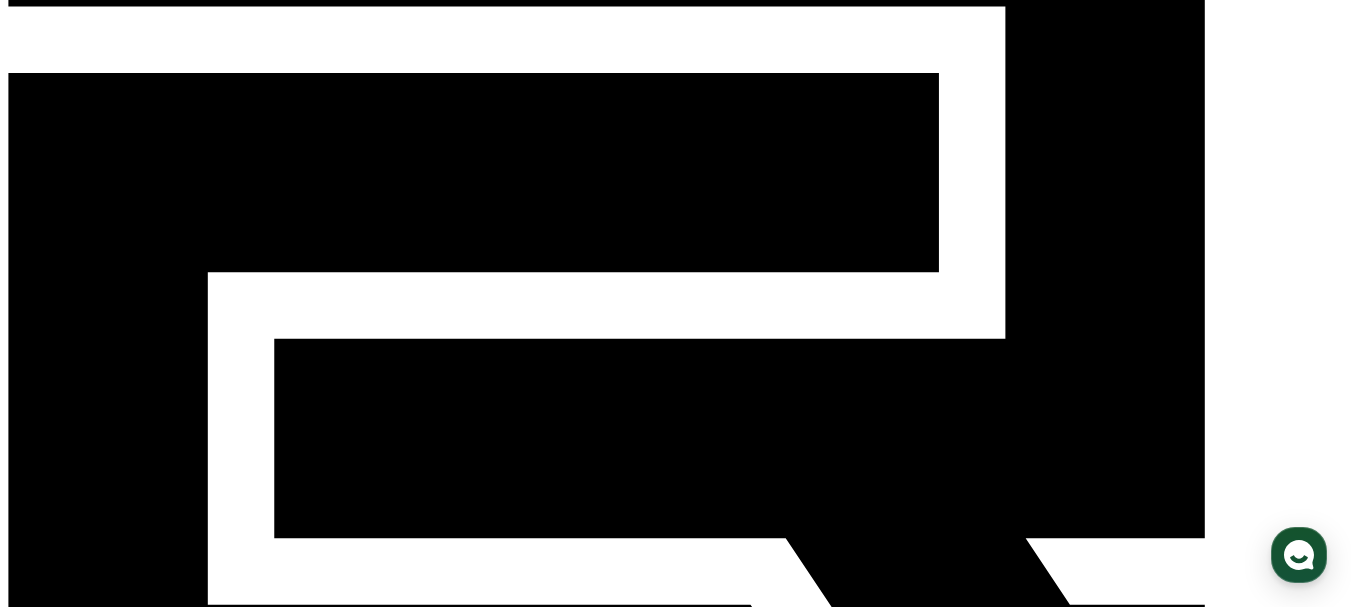 scroll, scrollTop: 200, scrollLeft: 0, axis: vertical 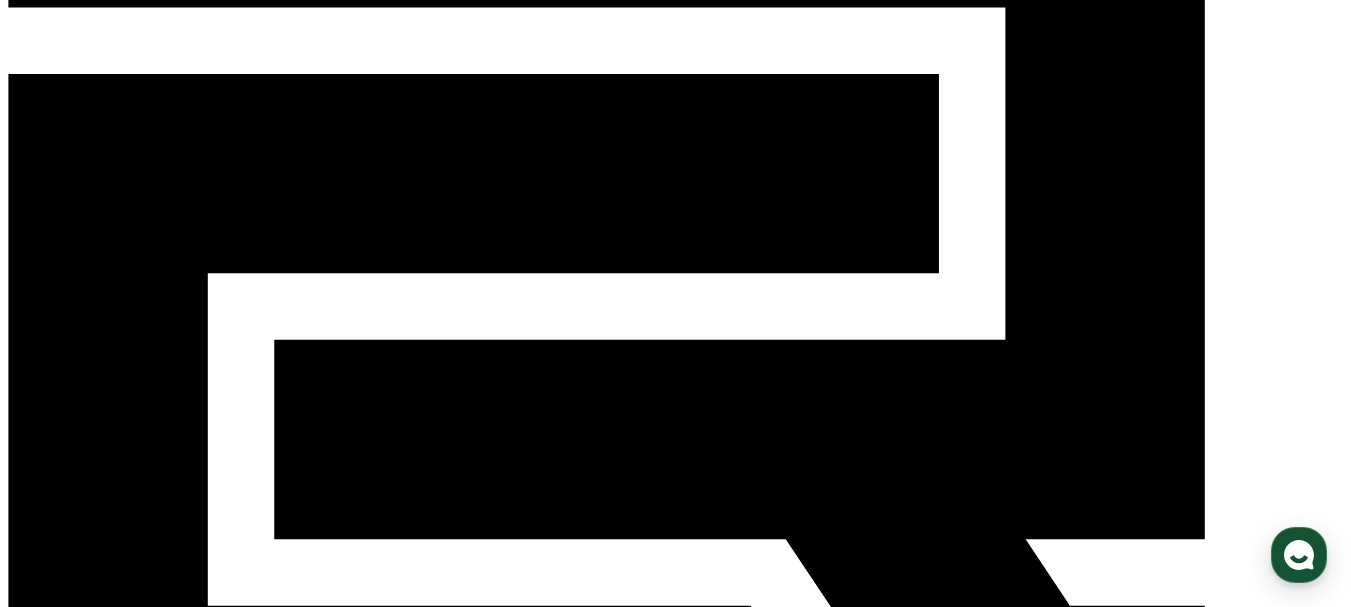 click on "保存" at bounding box center [29, 1340] 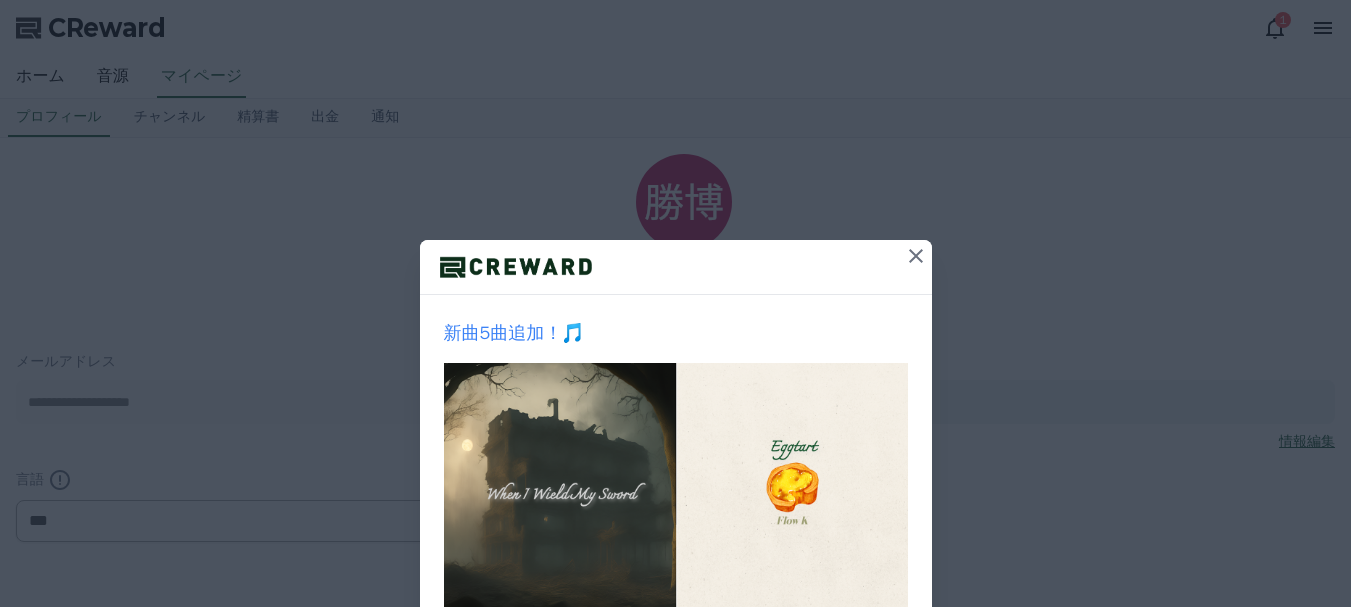scroll, scrollTop: 0, scrollLeft: 0, axis: both 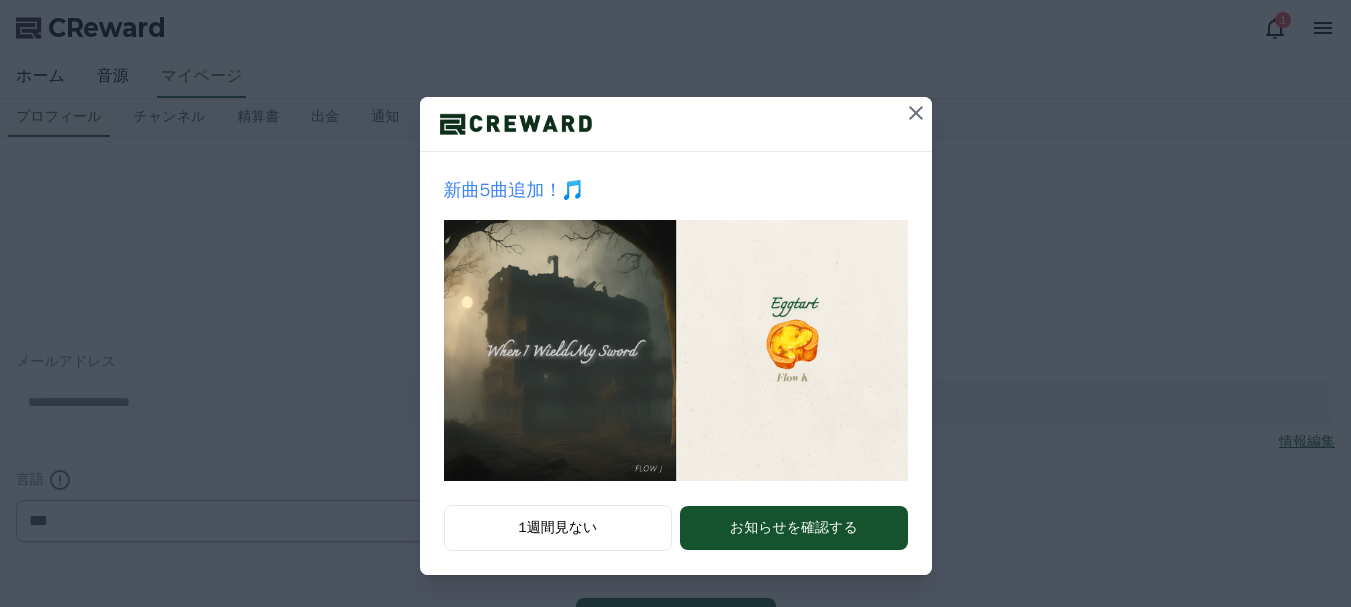 click 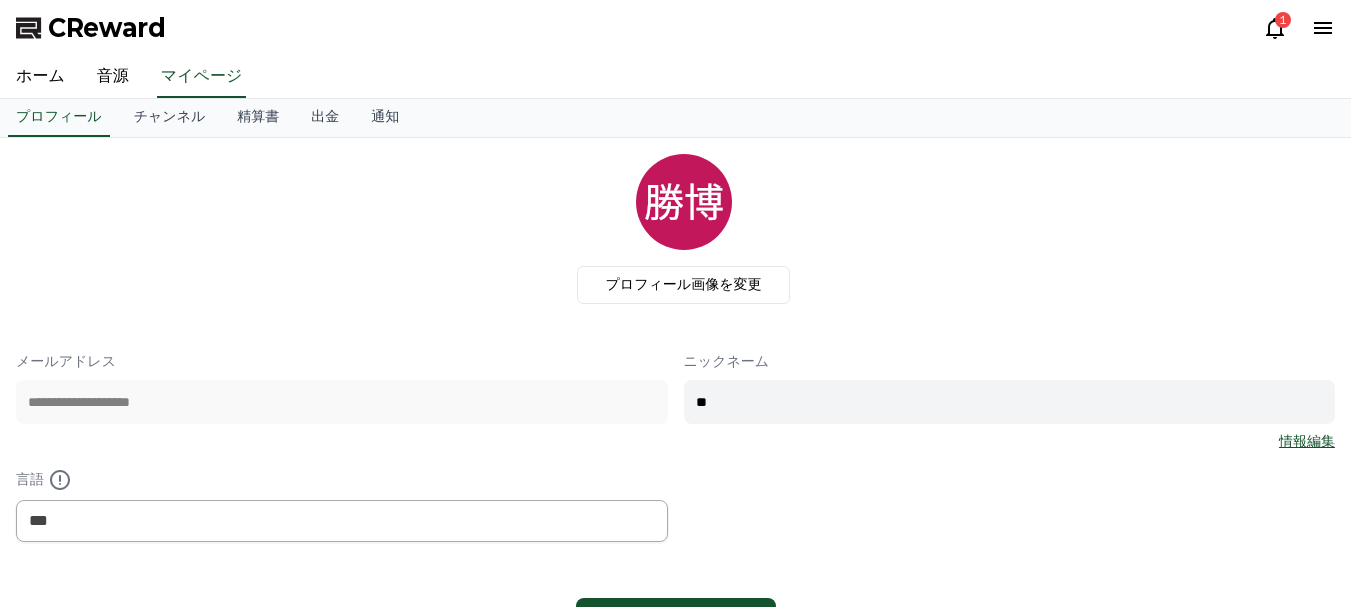 click 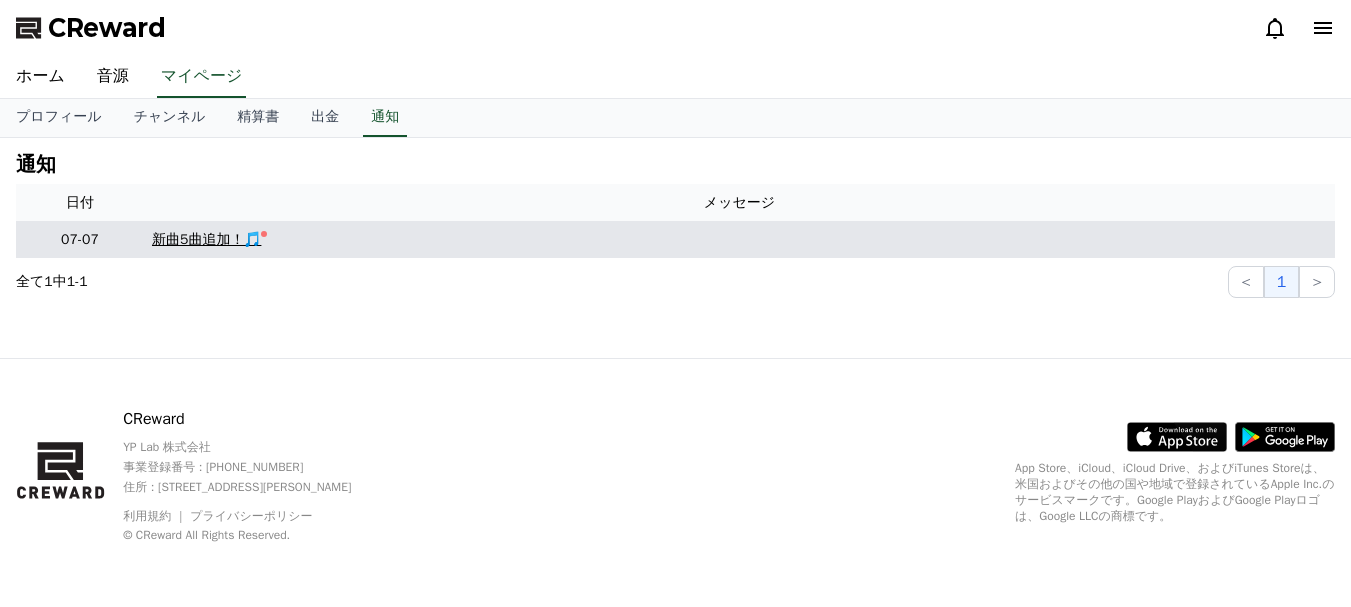 click on "新曲5曲追加！🎵" at bounding box center (206, 239) 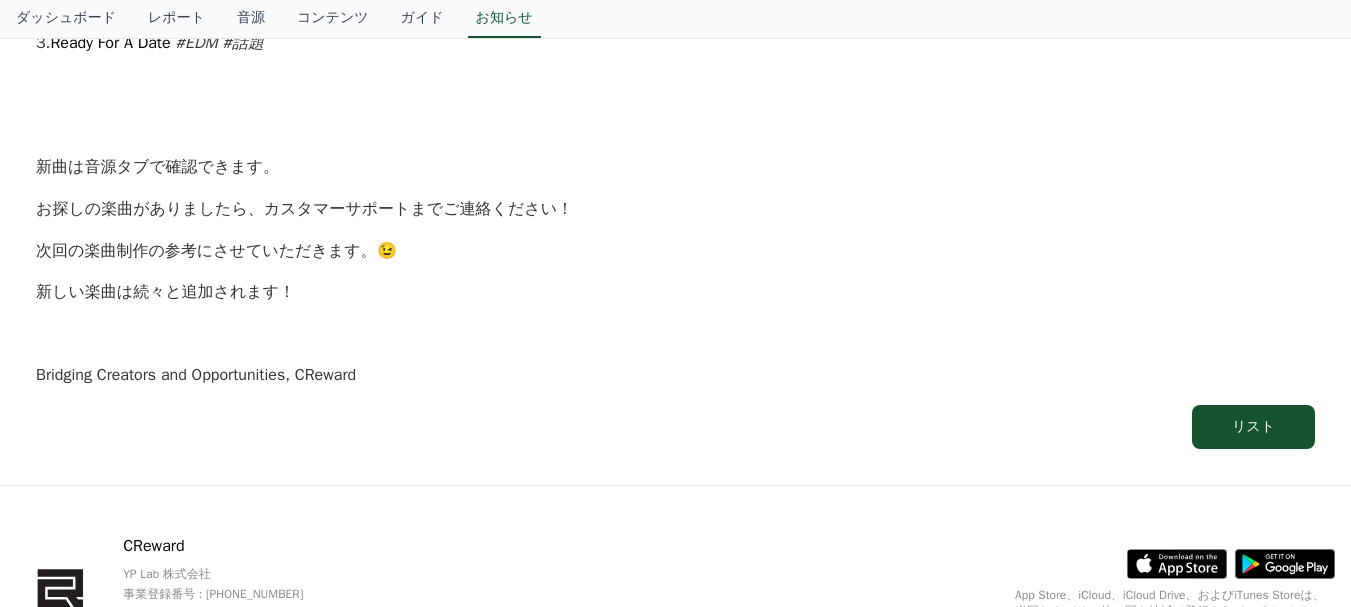 scroll, scrollTop: 2000, scrollLeft: 0, axis: vertical 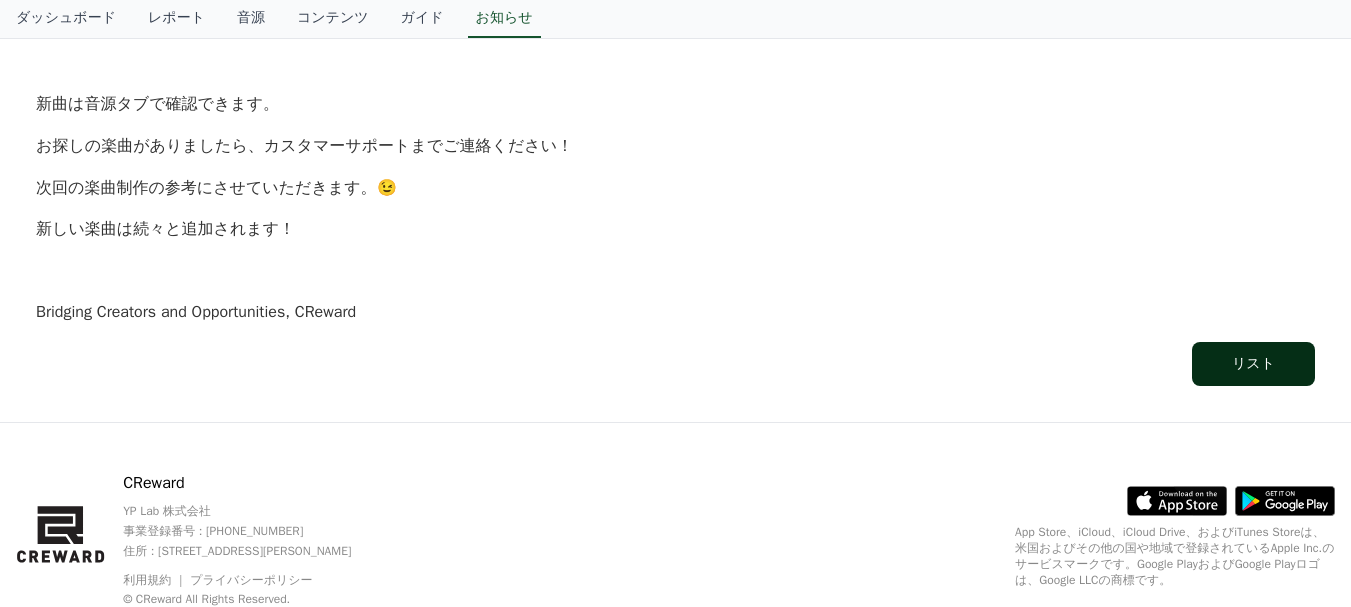 click on "リスト" at bounding box center [1253, 364] 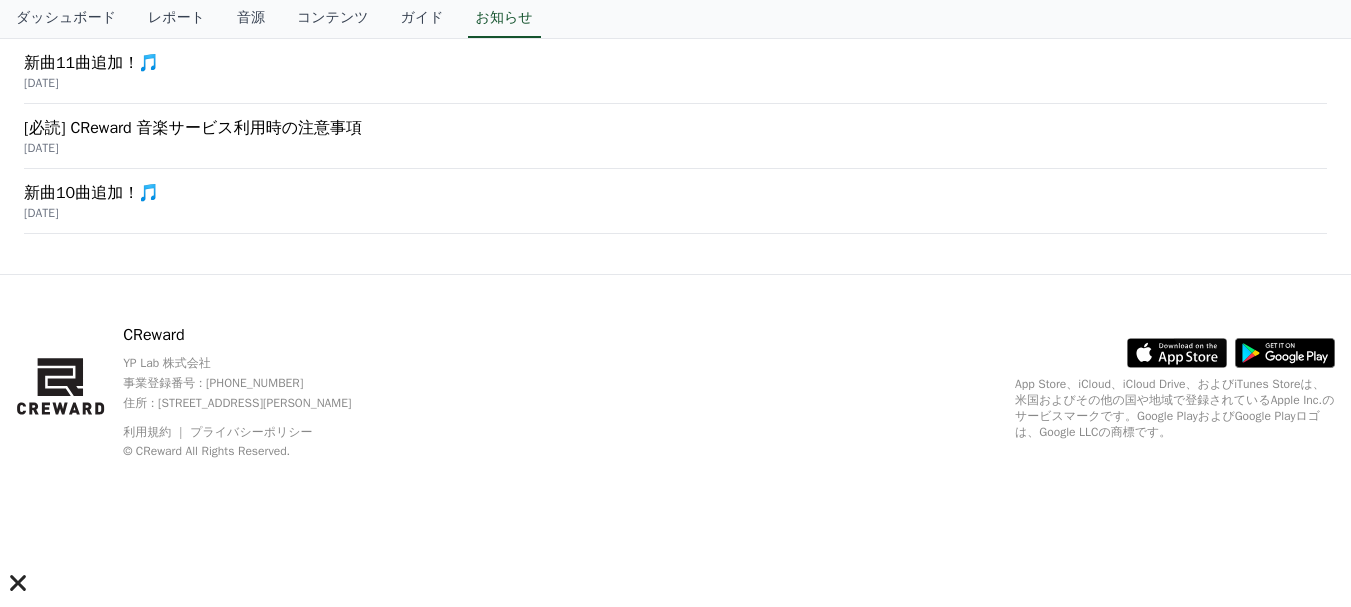 scroll, scrollTop: 0, scrollLeft: 0, axis: both 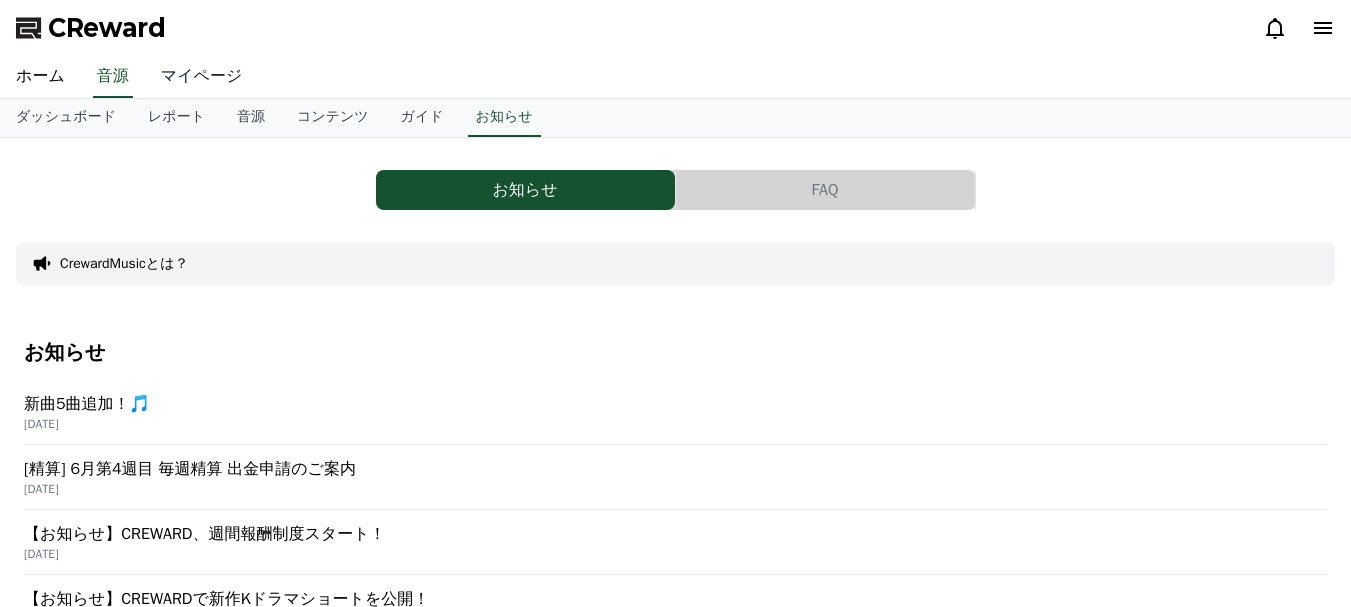 click on "マイページ" at bounding box center (202, 77) 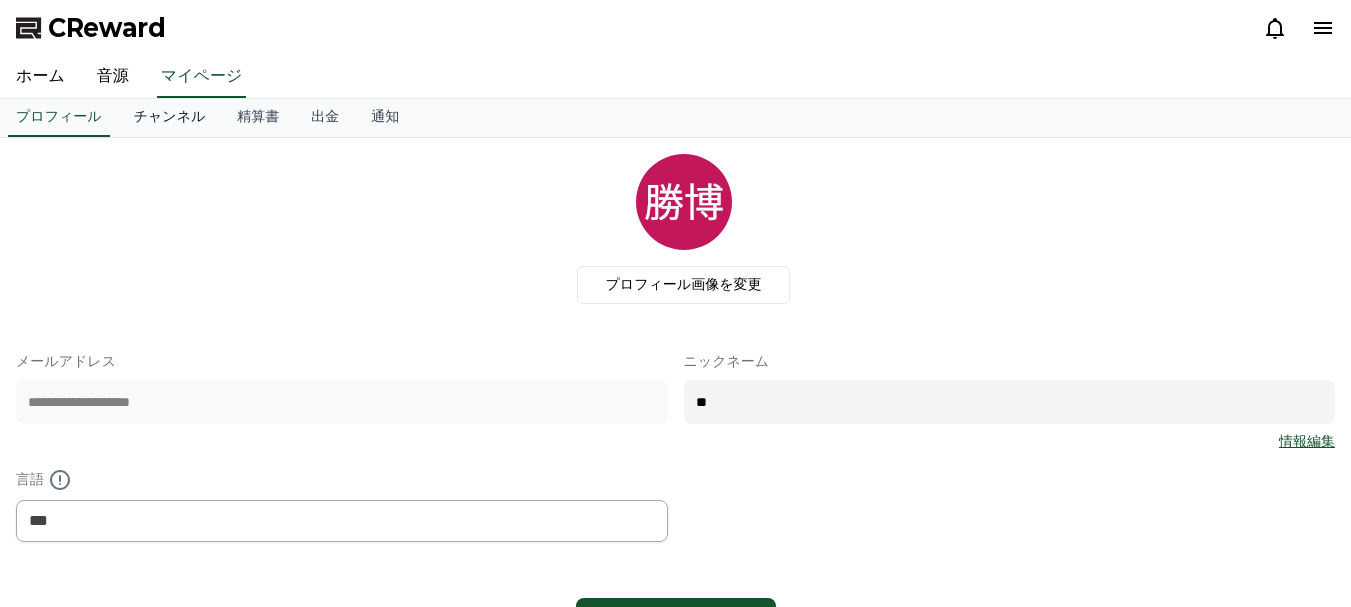 click on "チャンネル" at bounding box center (170, 118) 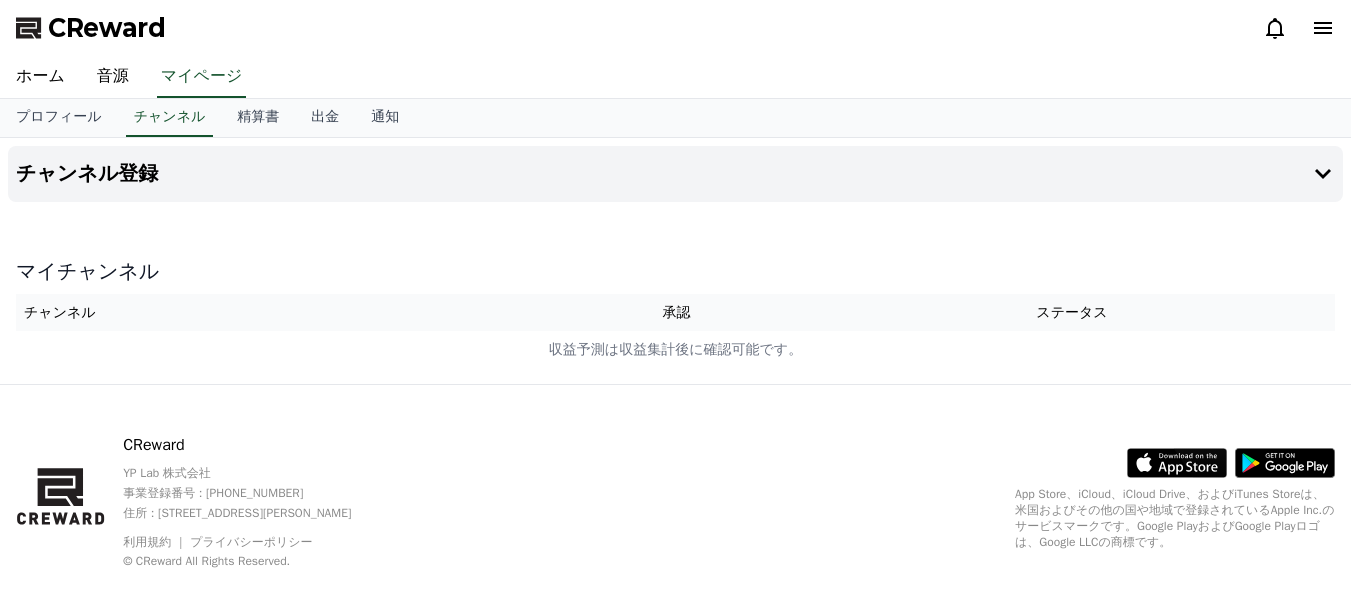 scroll, scrollTop: 26, scrollLeft: 0, axis: vertical 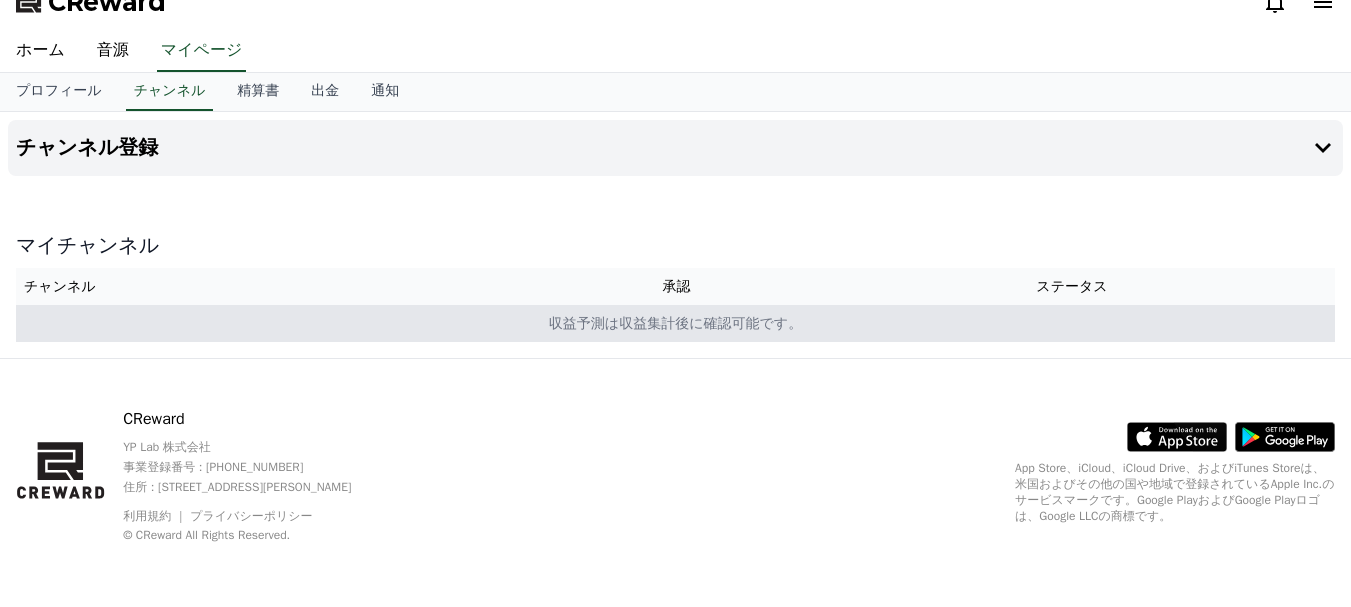 click on "収益予測は収益集計後に確認可能です。" at bounding box center (675, 323) 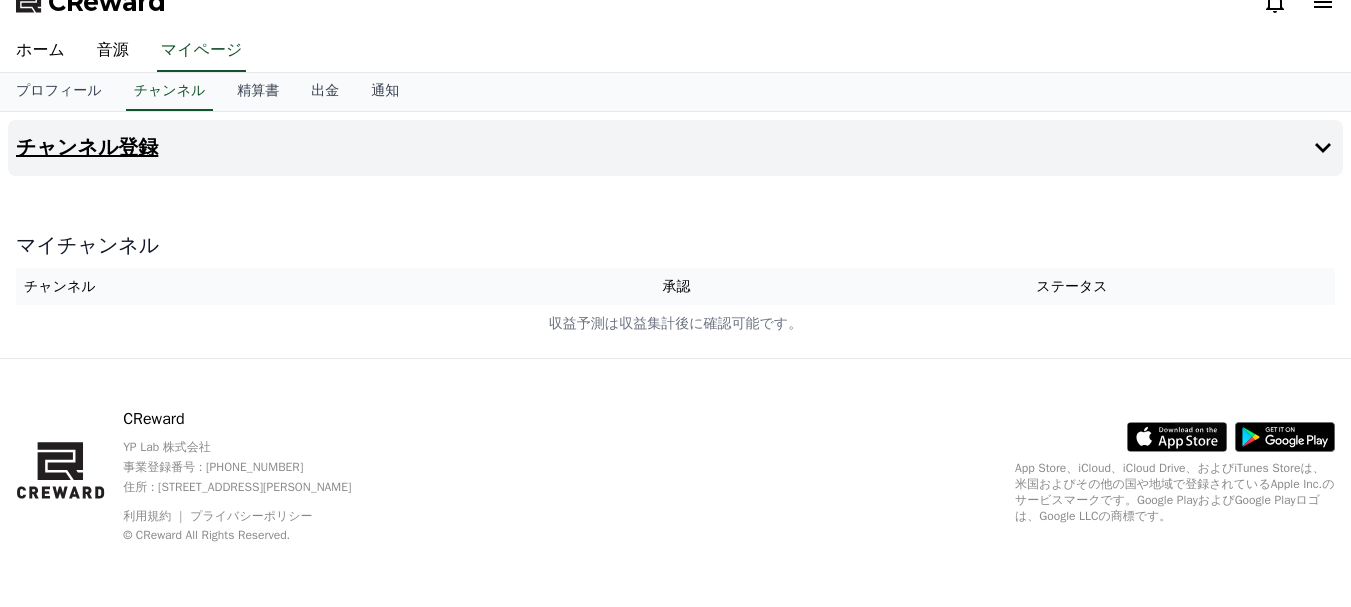 click 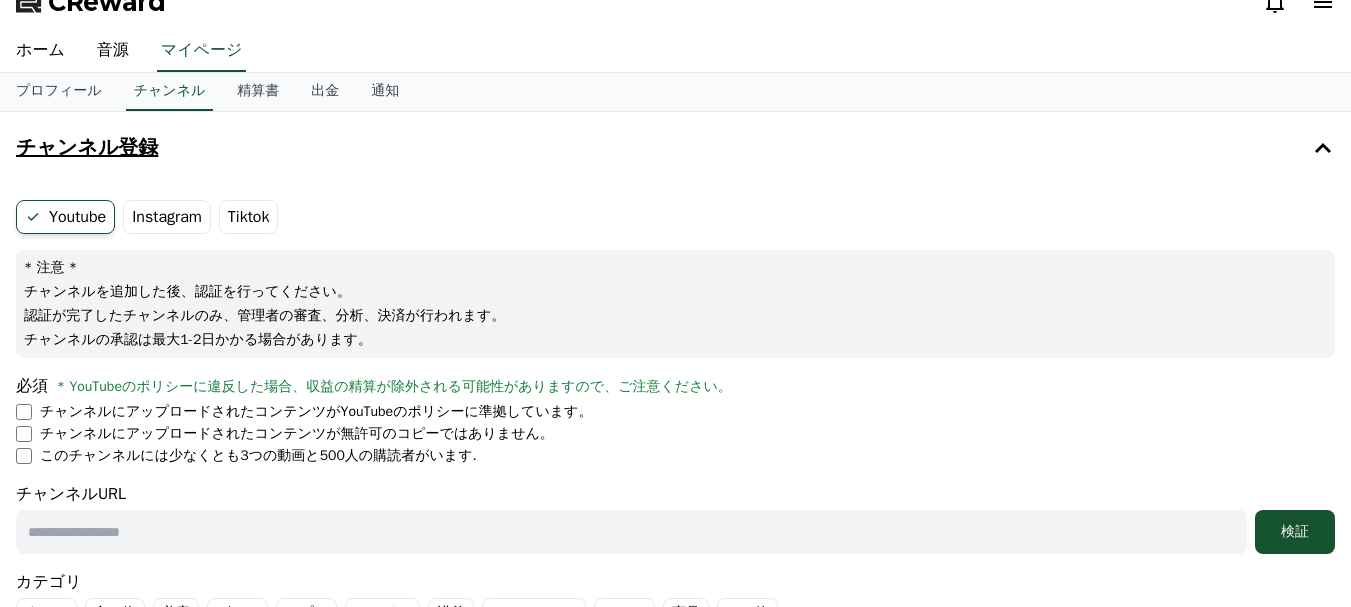 click on "チャンネル登録" at bounding box center [87, 148] 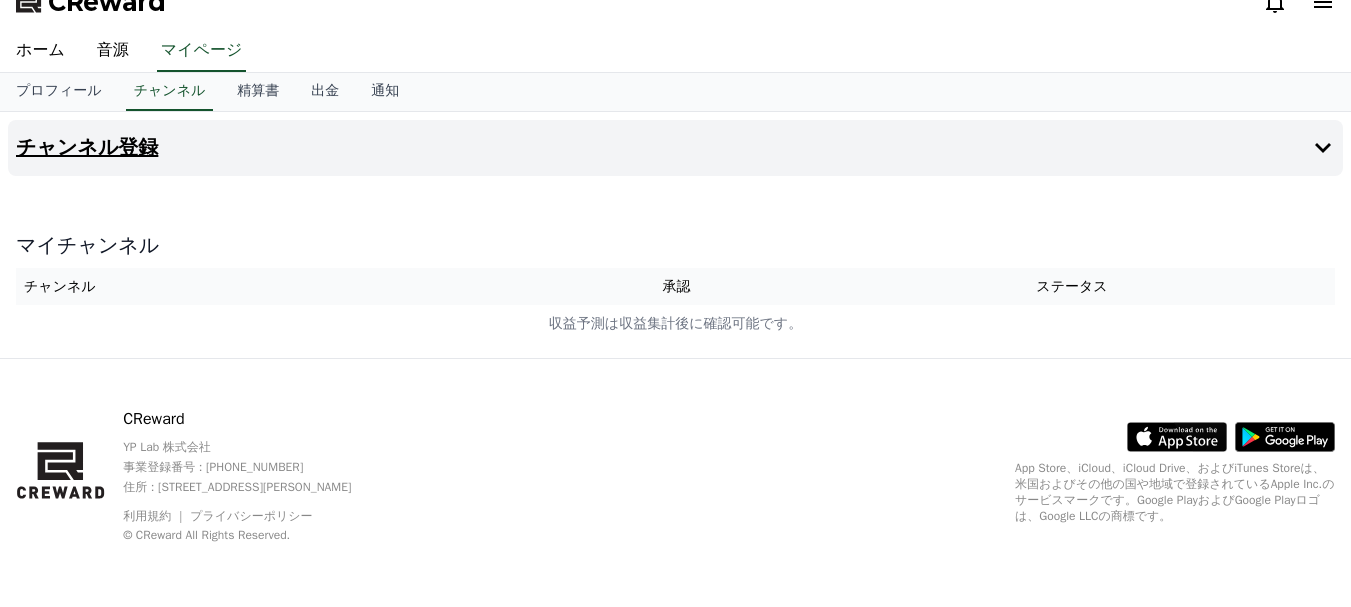 click on "チャンネル登録" at bounding box center [87, 148] 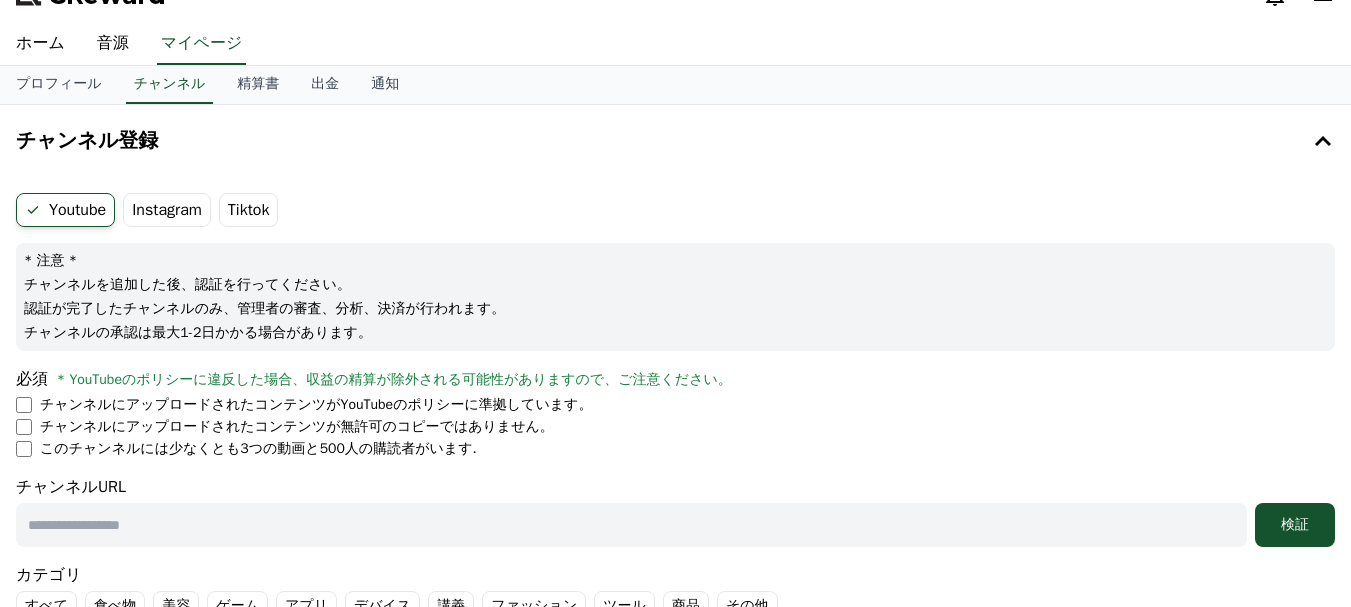 scroll, scrollTop: 126, scrollLeft: 0, axis: vertical 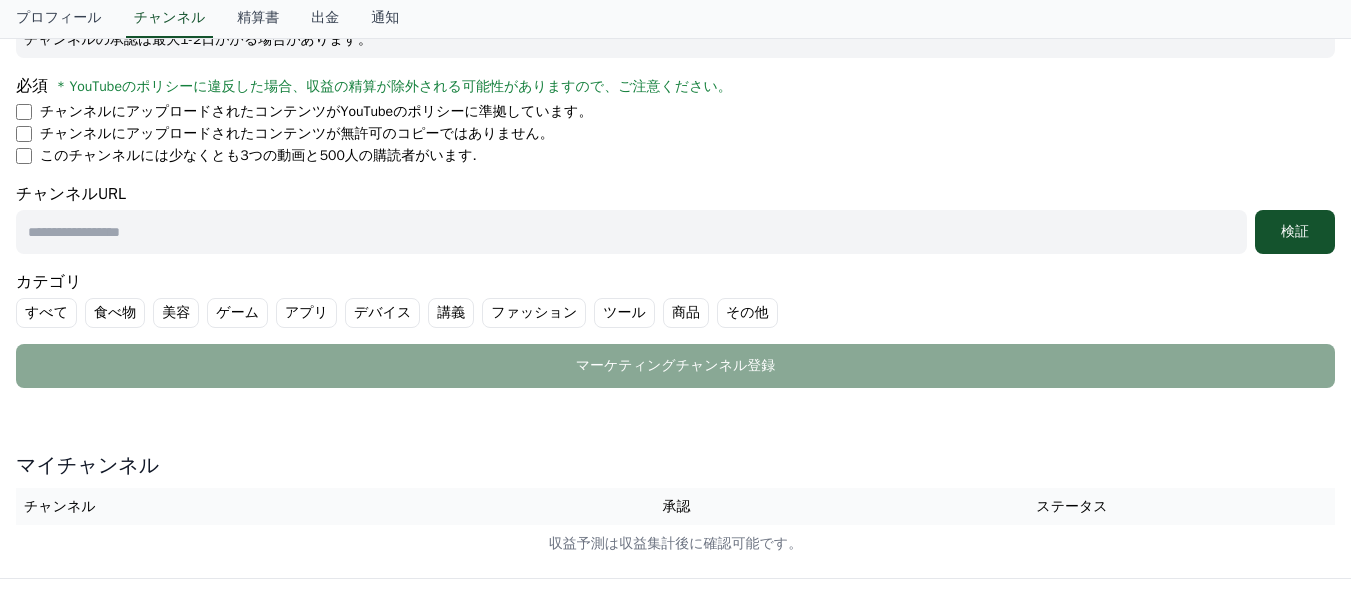 click at bounding box center (631, 232) 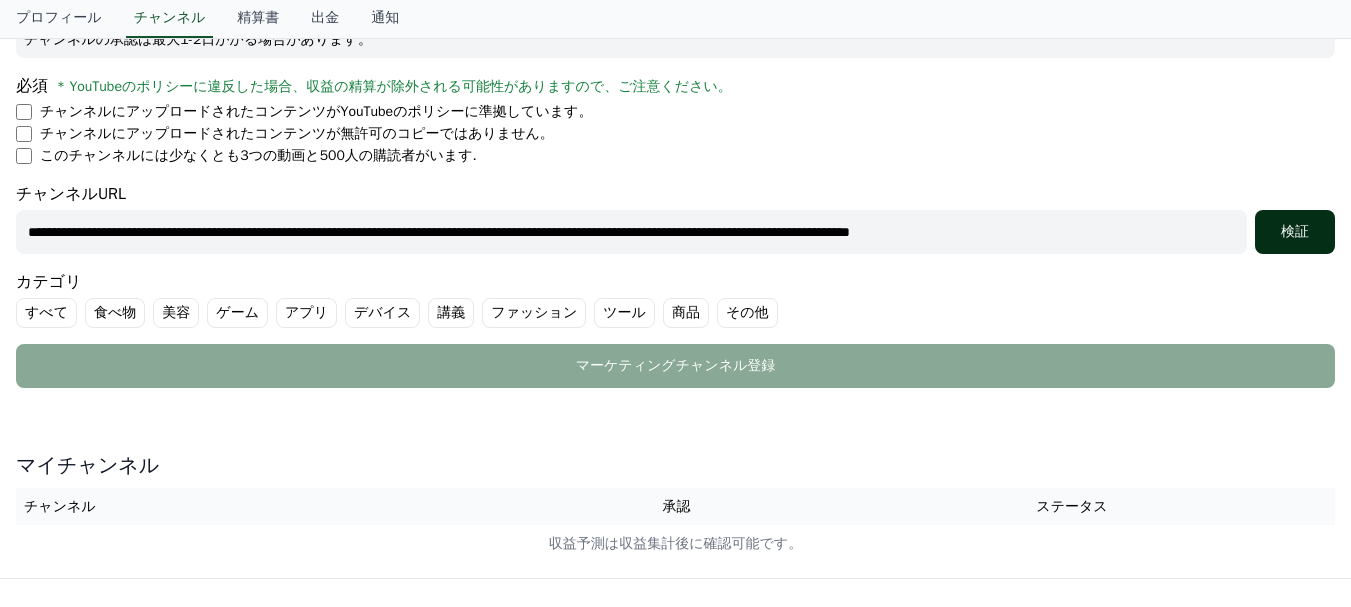 click on "検証" at bounding box center [1295, 232] 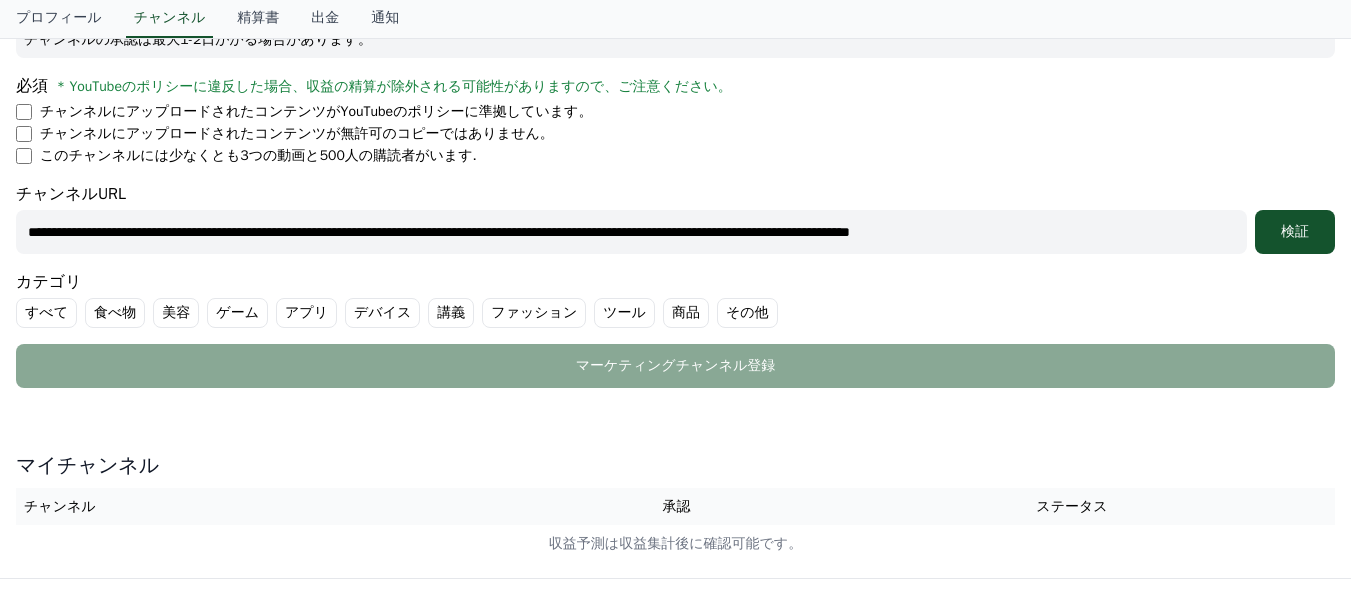 scroll, scrollTop: 0, scrollLeft: 34, axis: horizontal 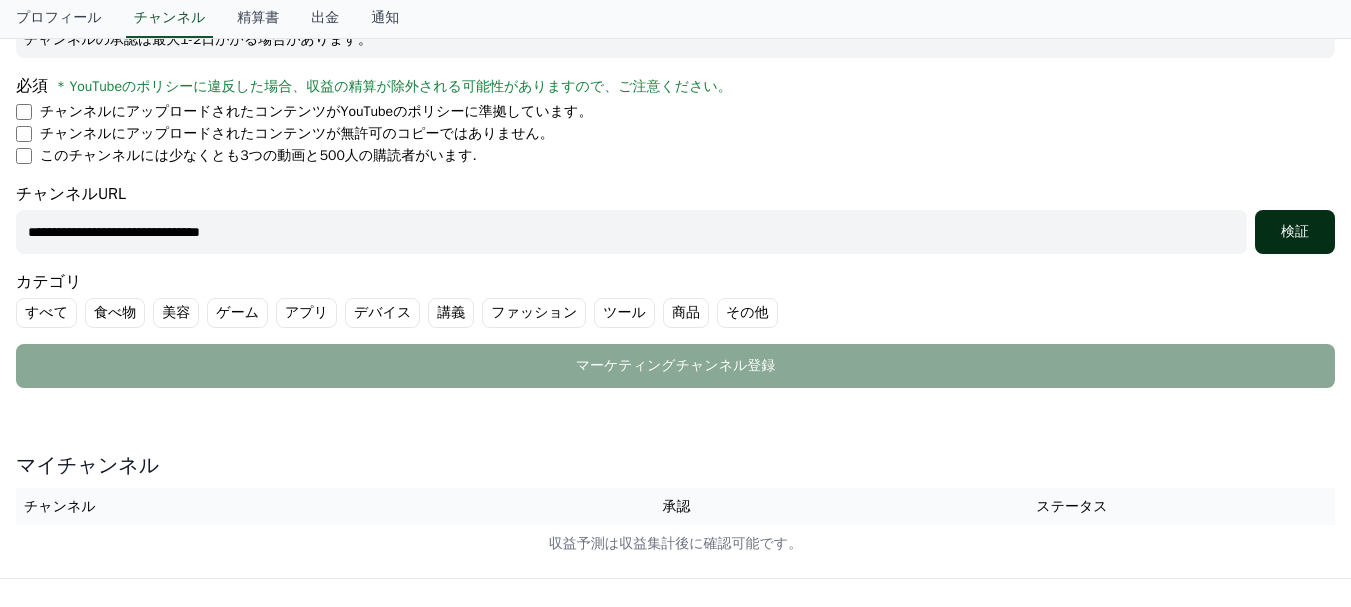 type on "**********" 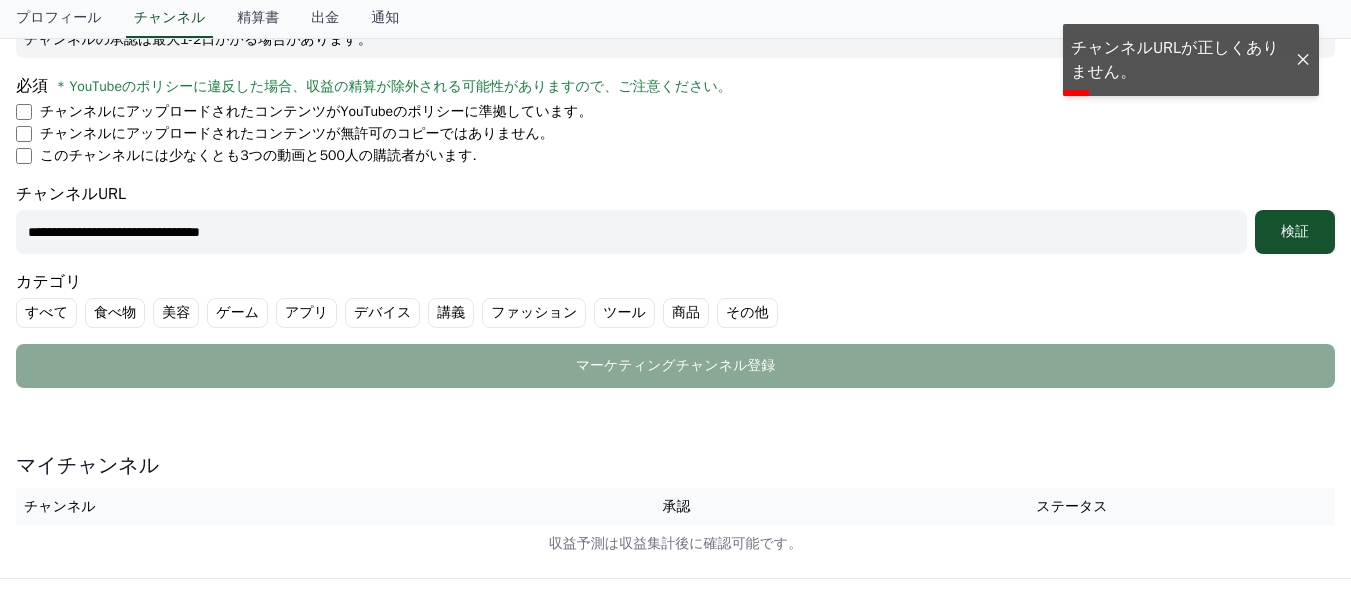 click on "**********" at bounding box center (631, 232) 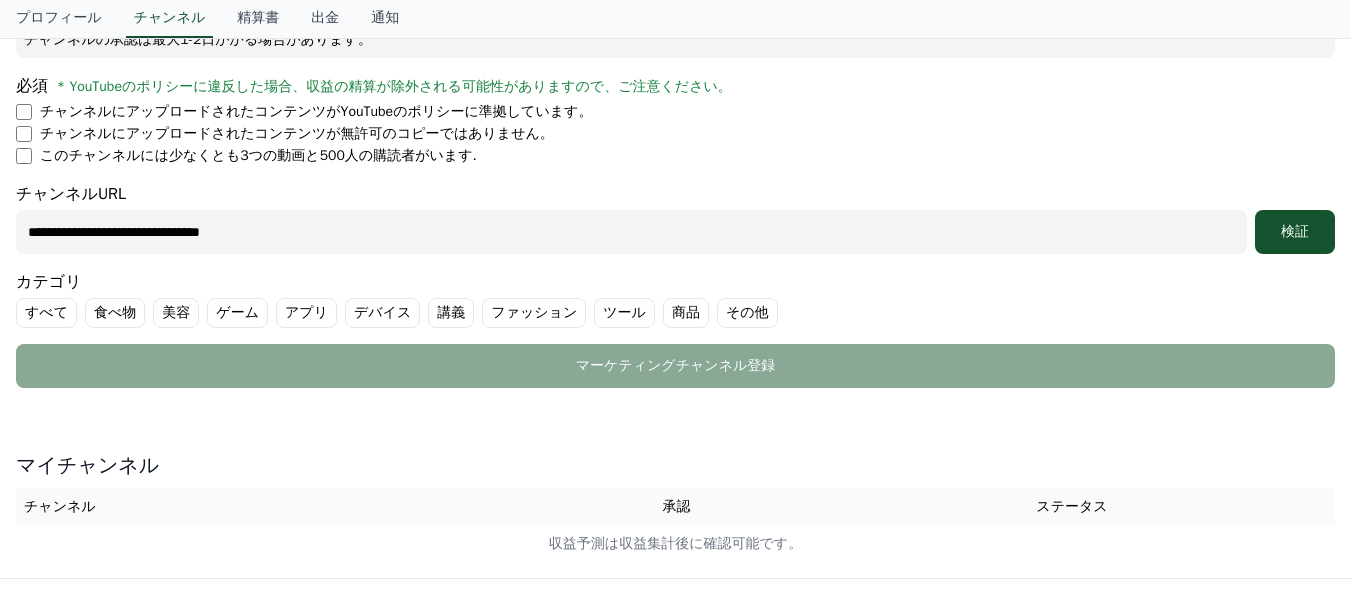 drag, startPoint x: 71, startPoint y: 226, endPoint x: 20, endPoint y: 226, distance: 51 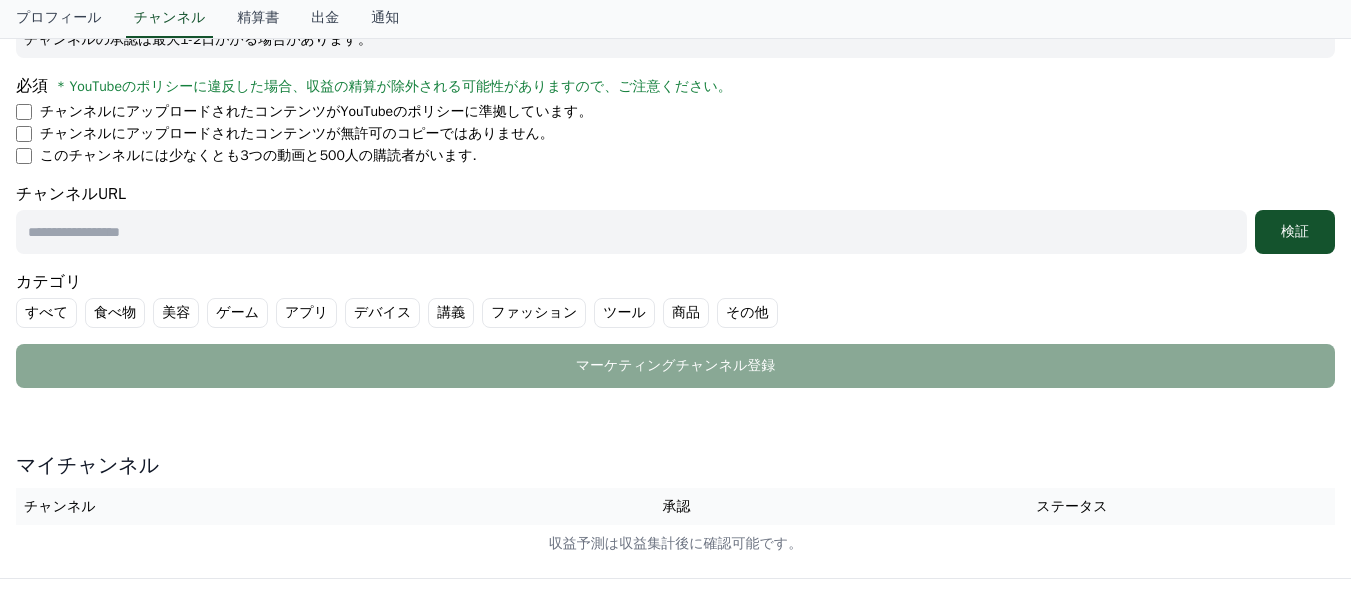 paste on "**********" 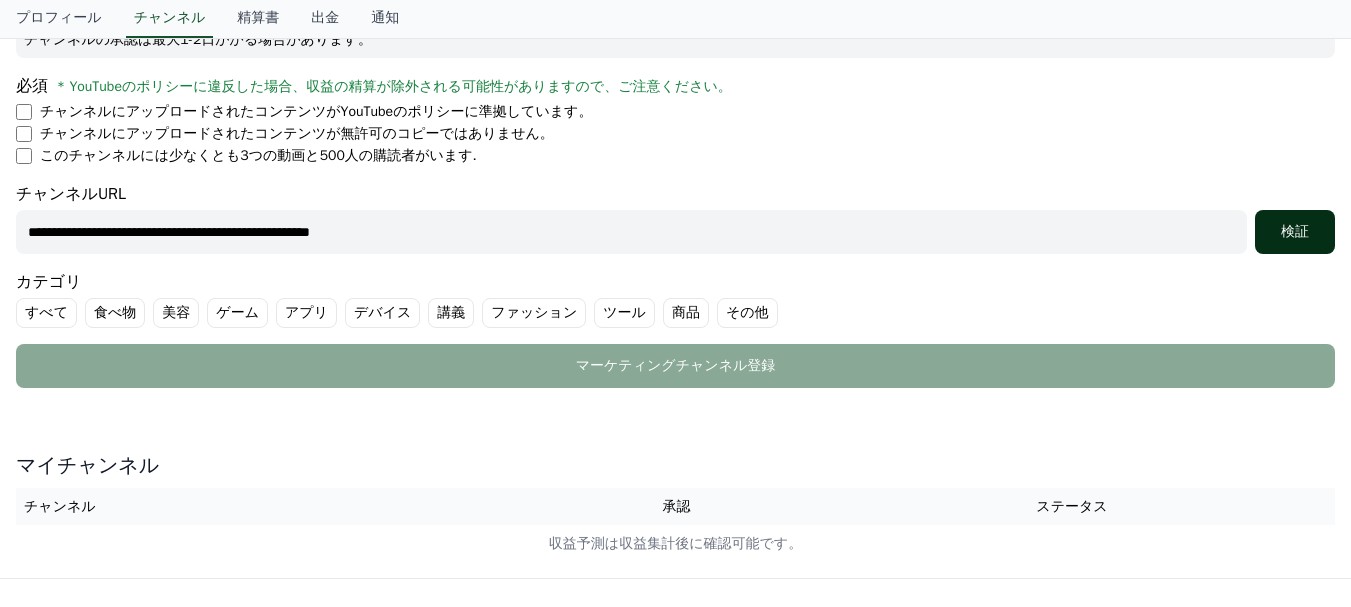 type on "**********" 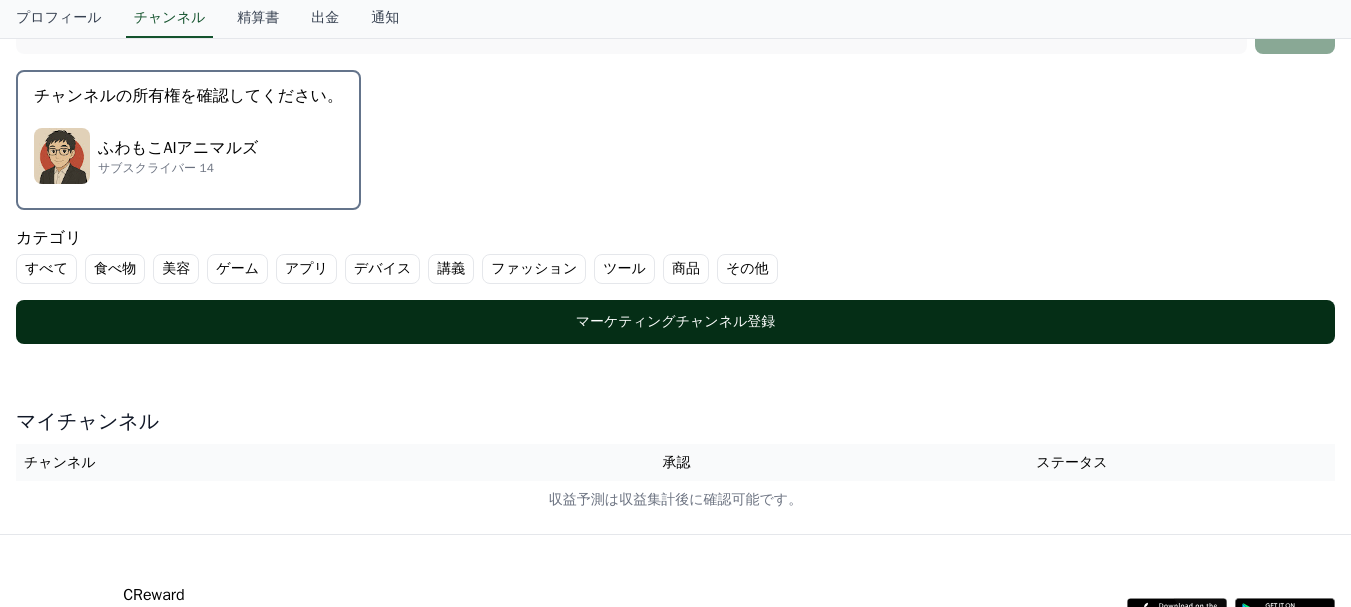 scroll, scrollTop: 626, scrollLeft: 0, axis: vertical 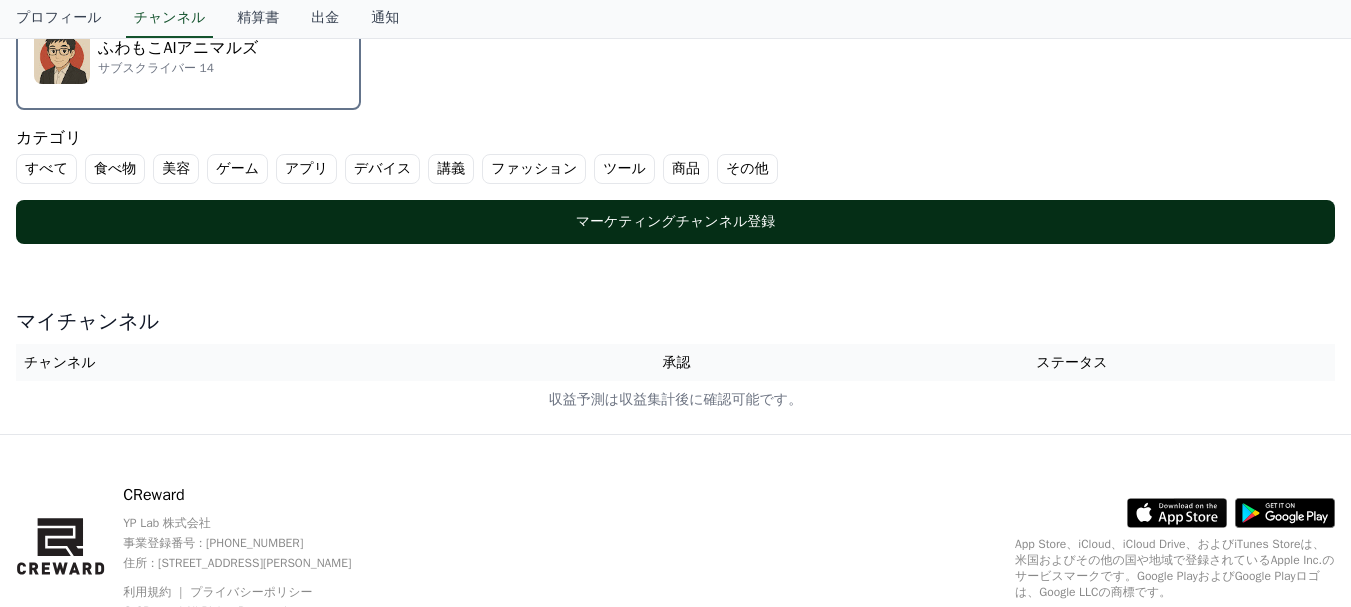 click on "マーケティングチャンネル登録" at bounding box center [675, 222] 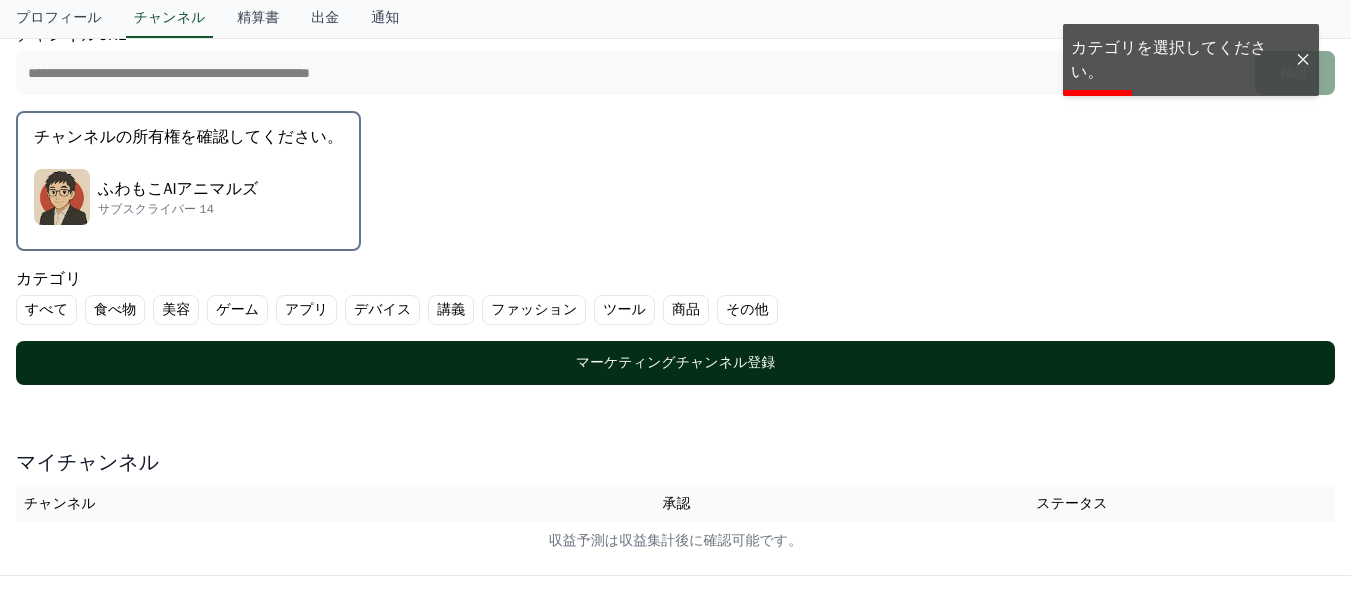 scroll, scrollTop: 426, scrollLeft: 0, axis: vertical 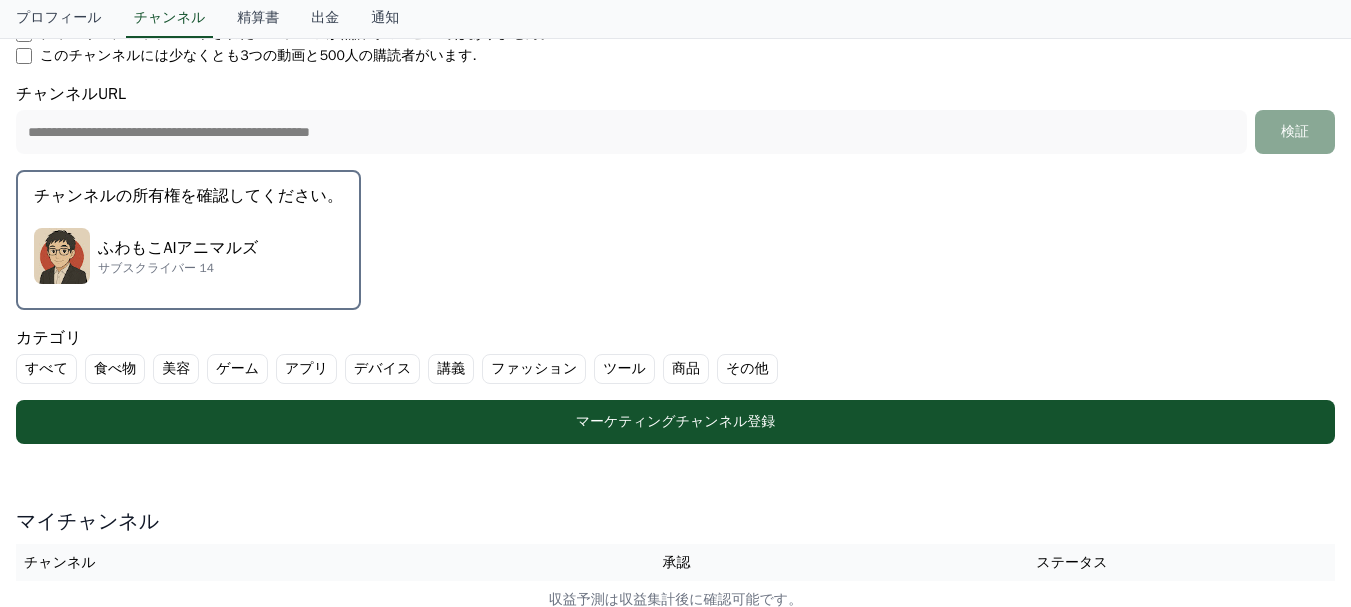 click on "ふわもこAIアニマルズ   サブスクライバー
14" at bounding box center [188, 256] 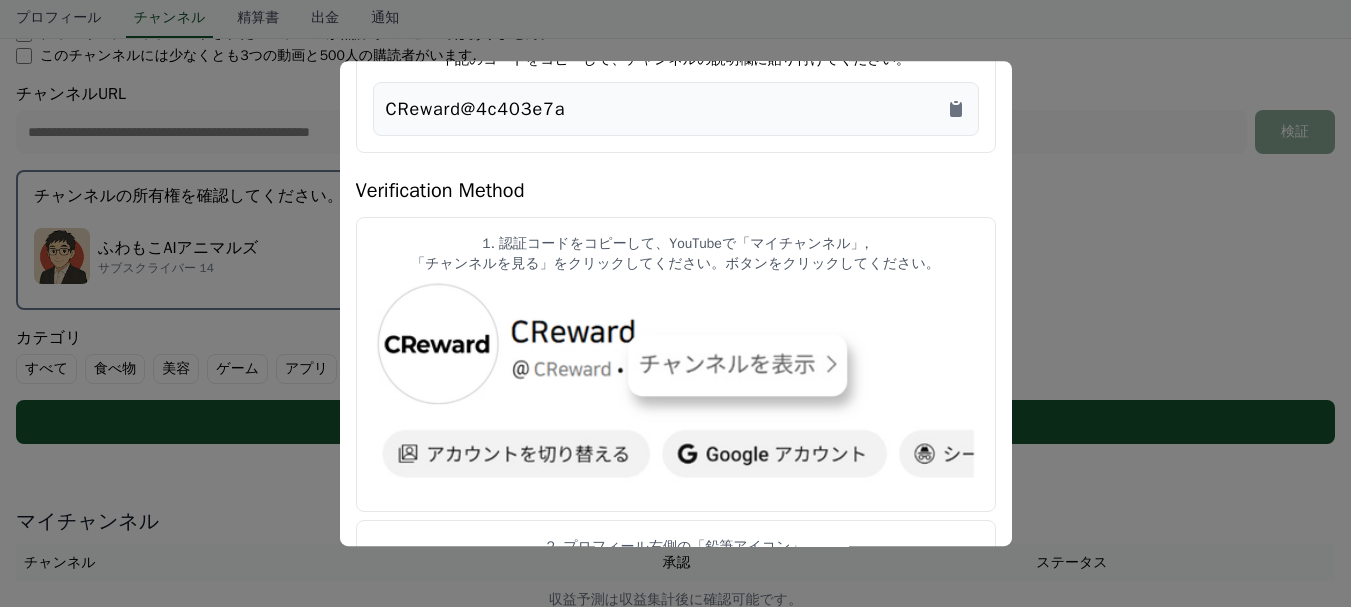 scroll, scrollTop: 0, scrollLeft: 0, axis: both 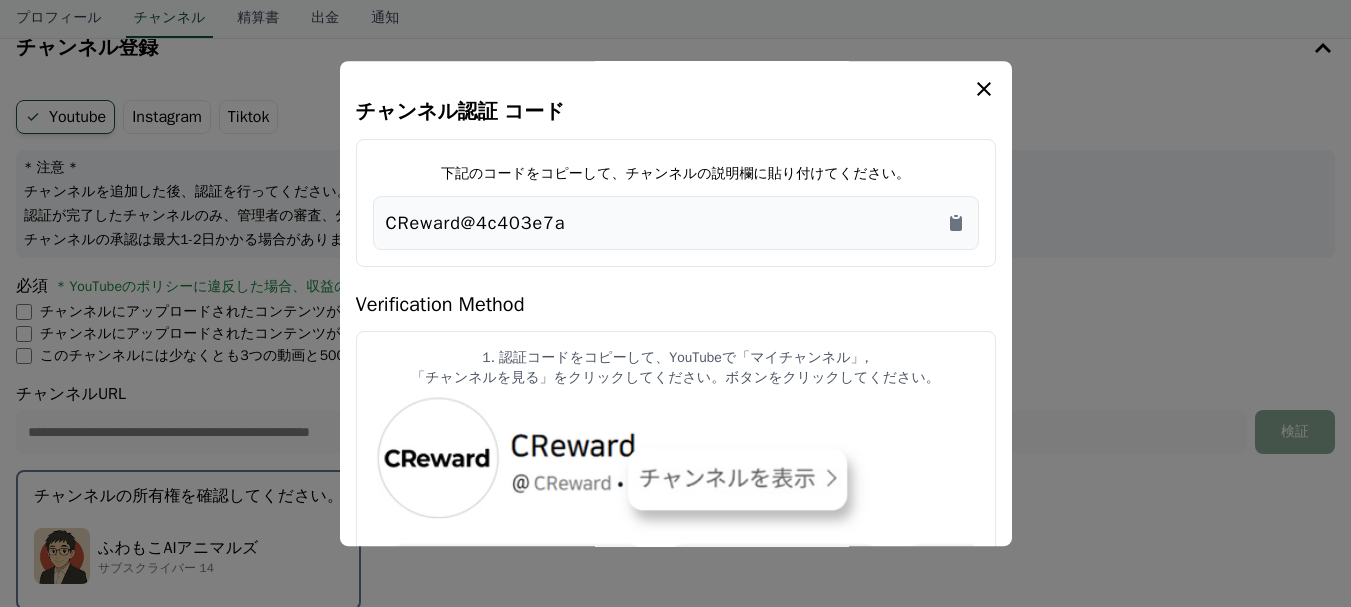 click on "CReward@4c403e7a" at bounding box center [676, 223] 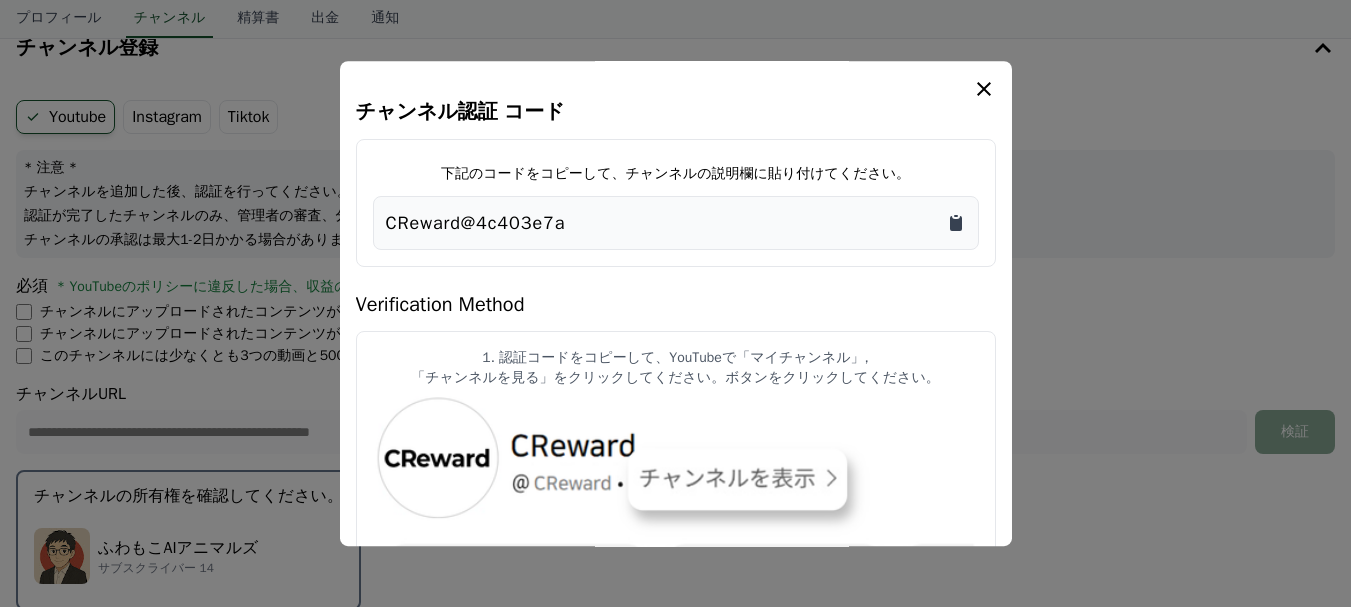 click 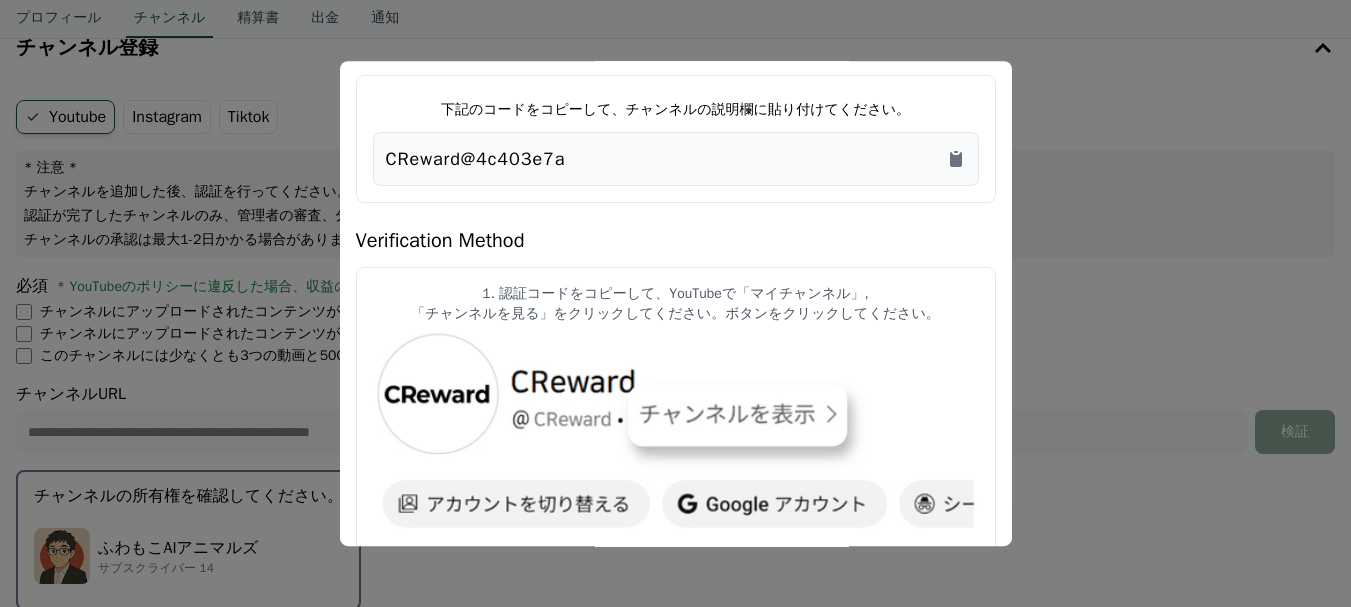 scroll, scrollTop: 100, scrollLeft: 0, axis: vertical 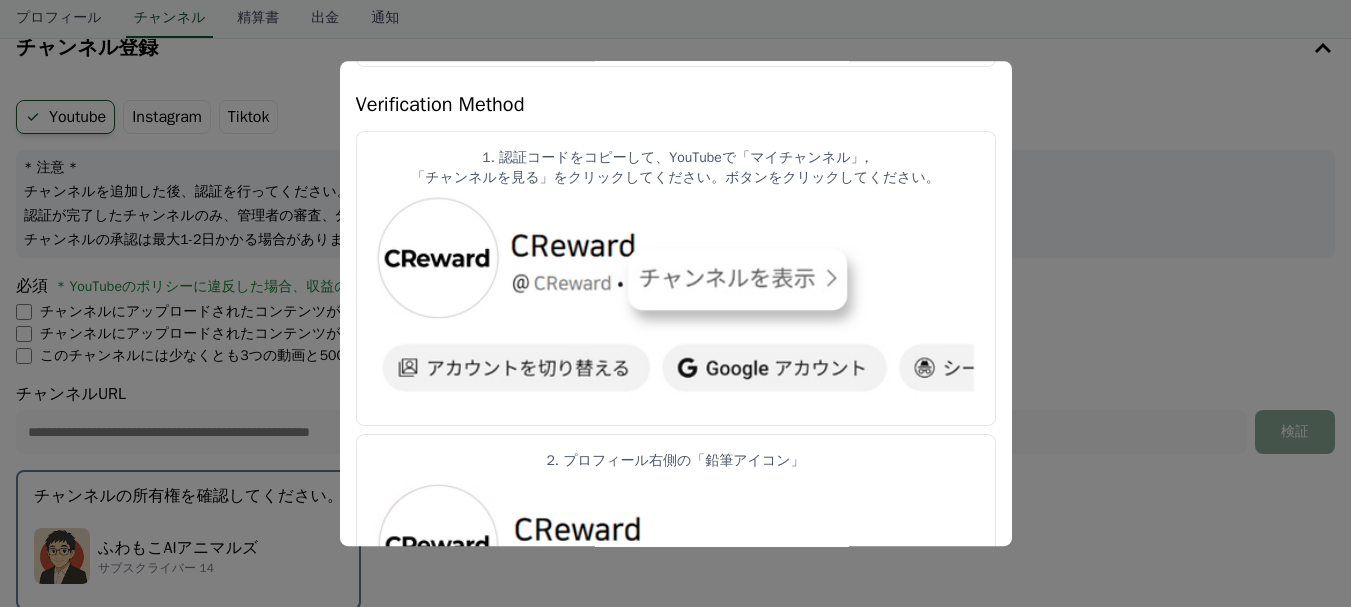 click at bounding box center (675, 303) 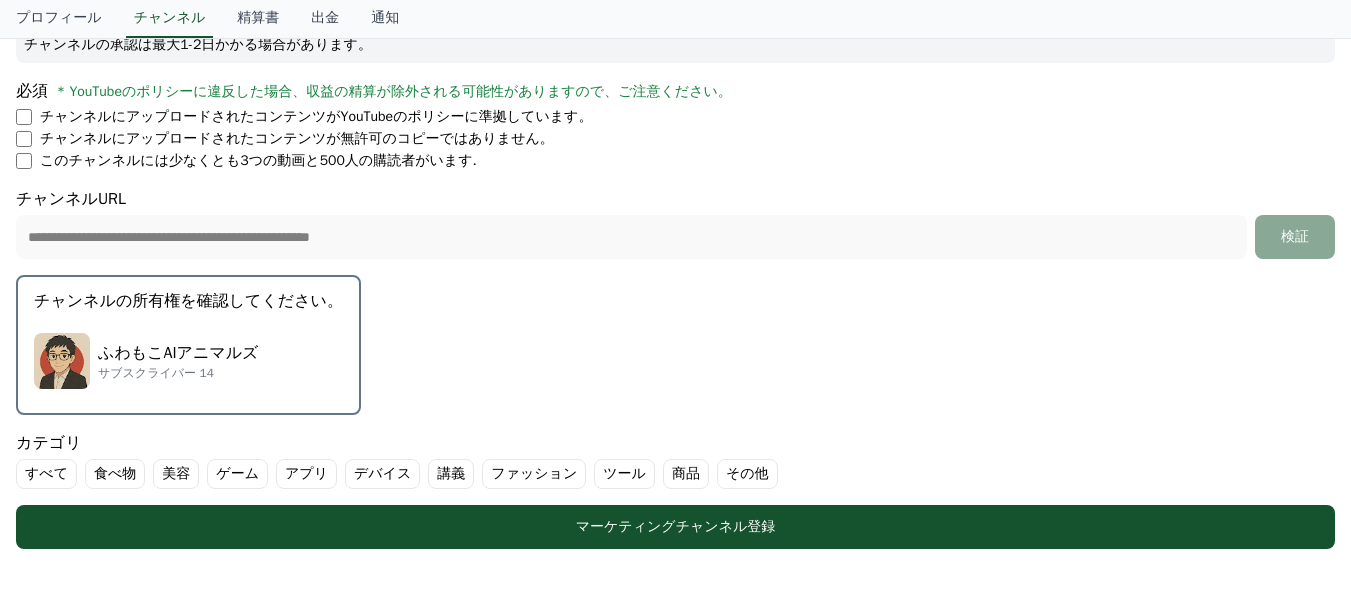 scroll, scrollTop: 426, scrollLeft: 0, axis: vertical 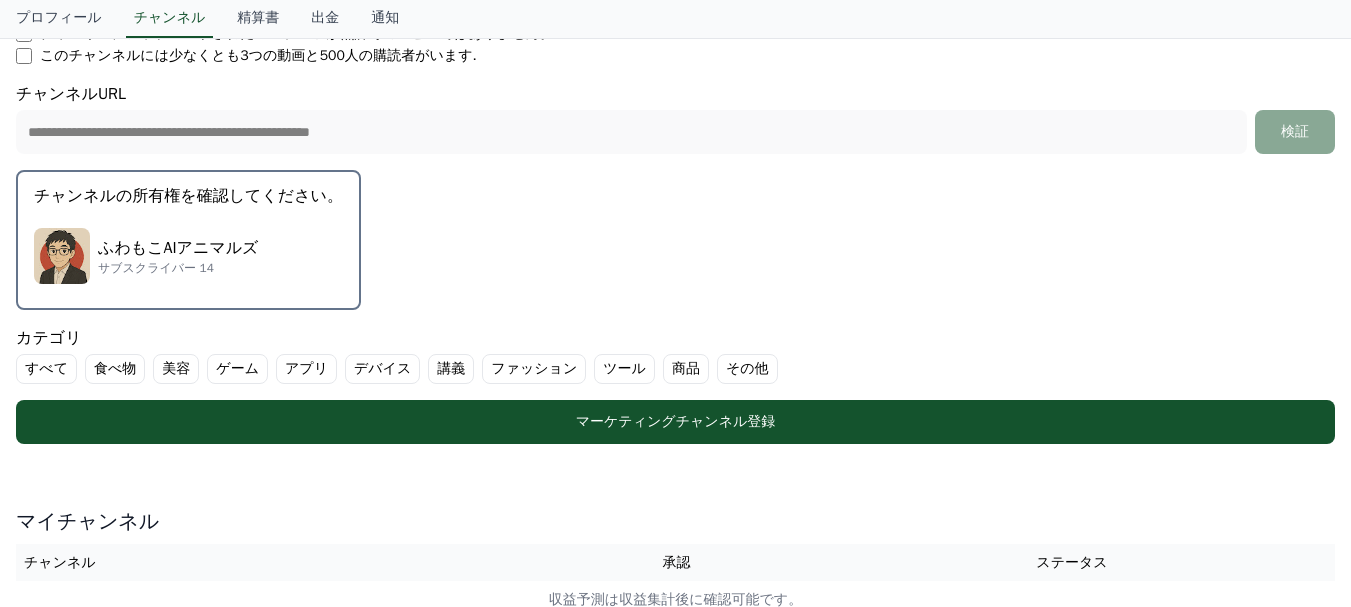 click on "すべて" at bounding box center (46, 369) 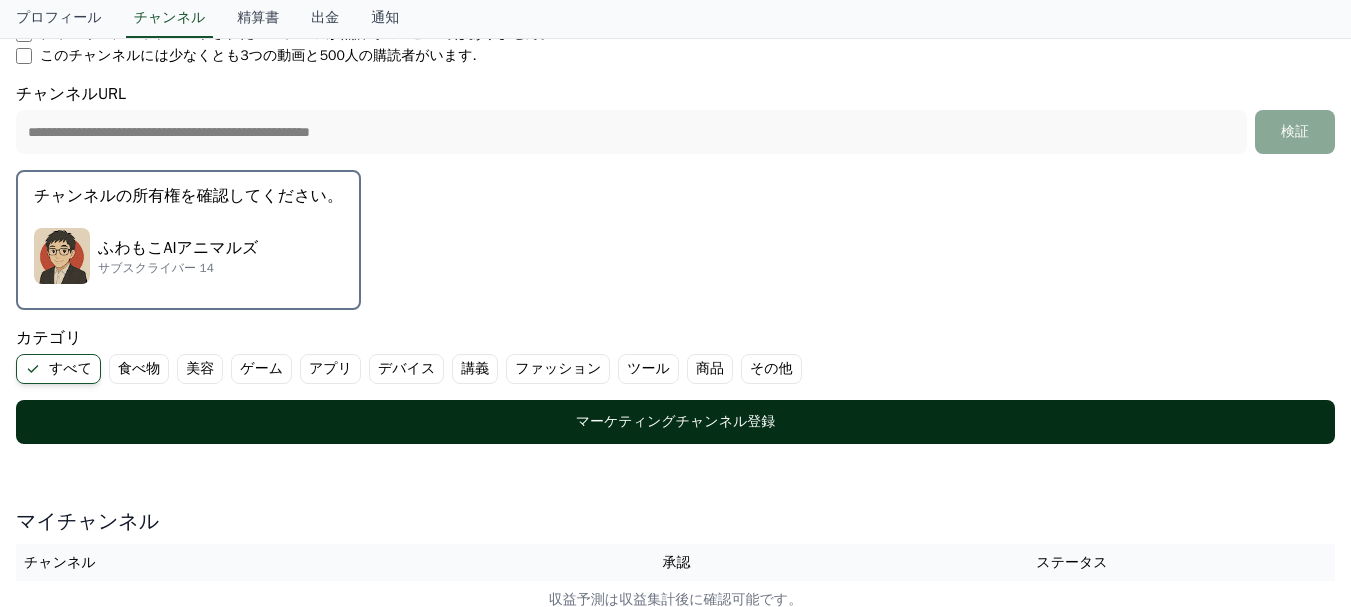click on "マーケティングチャンネル登録" at bounding box center (675, 422) 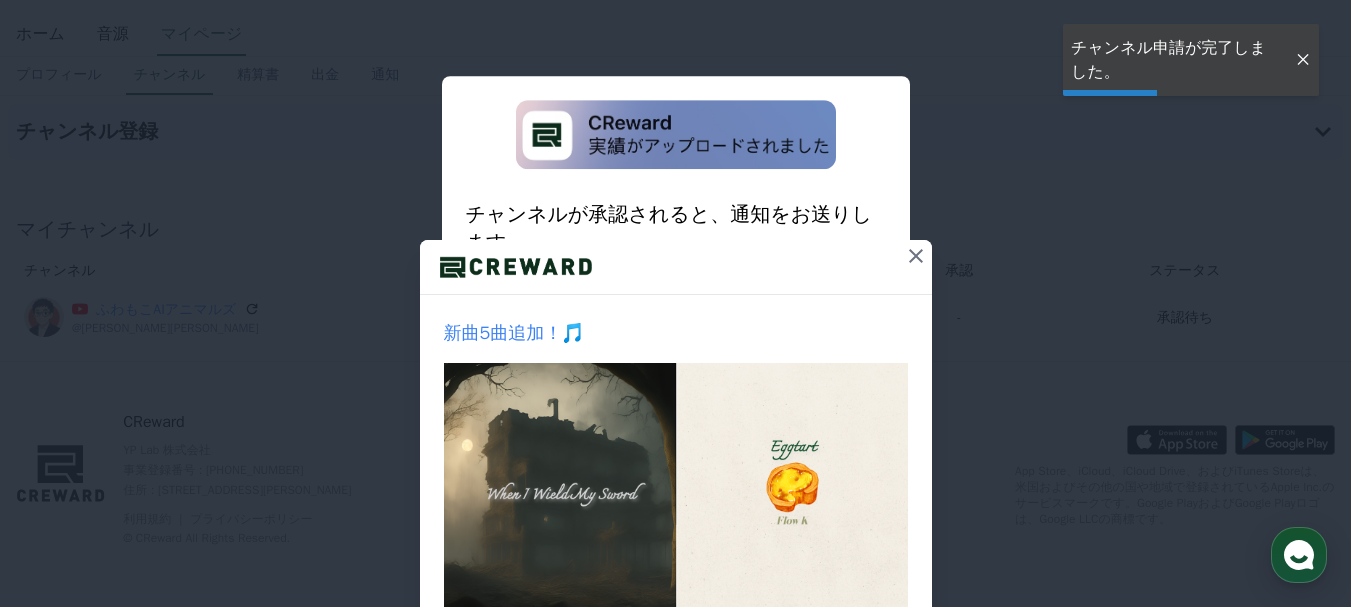 scroll, scrollTop: 0, scrollLeft: 0, axis: both 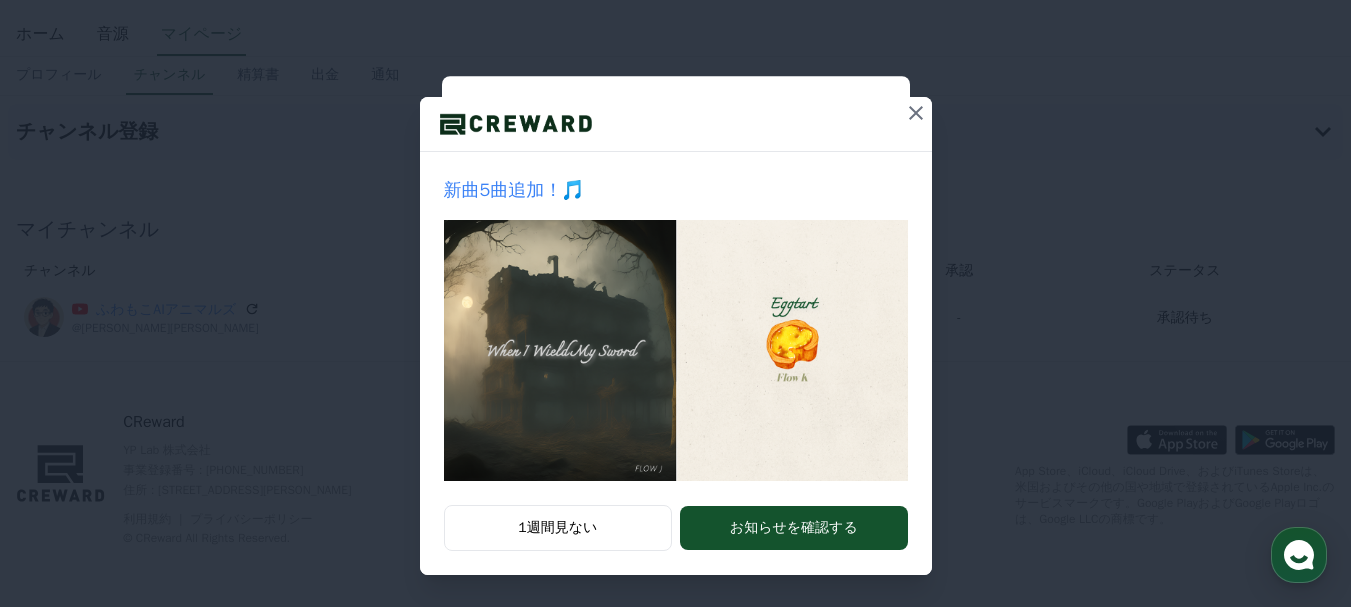 click 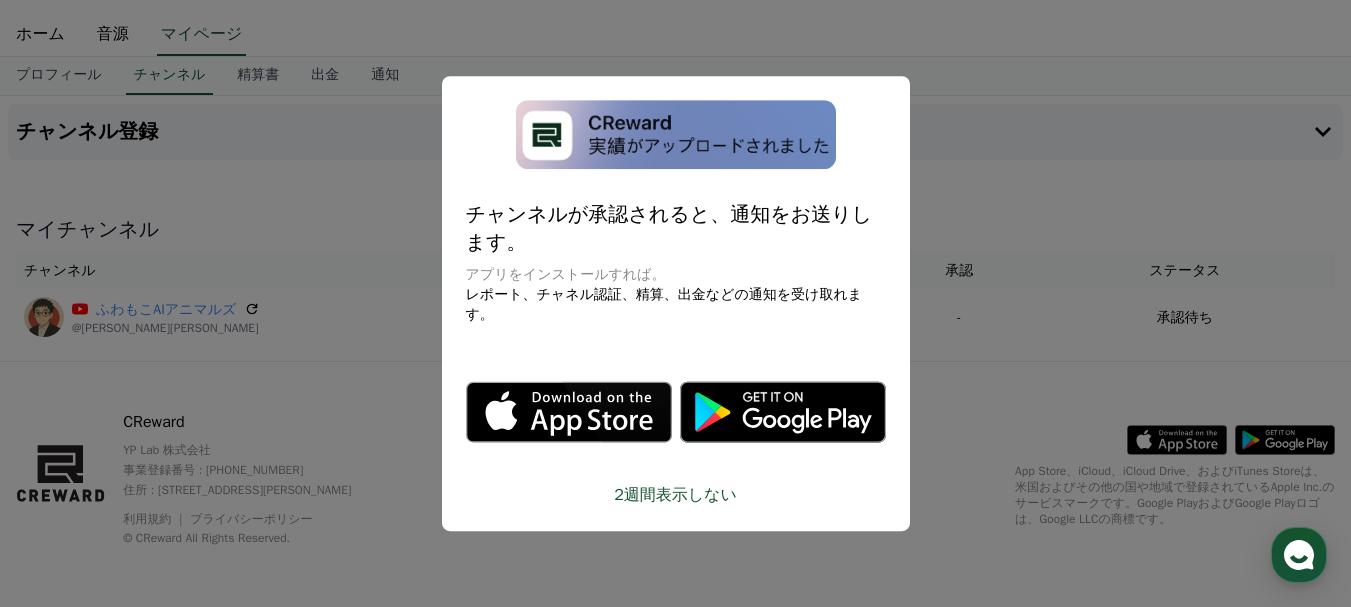 click at bounding box center [675, 303] 